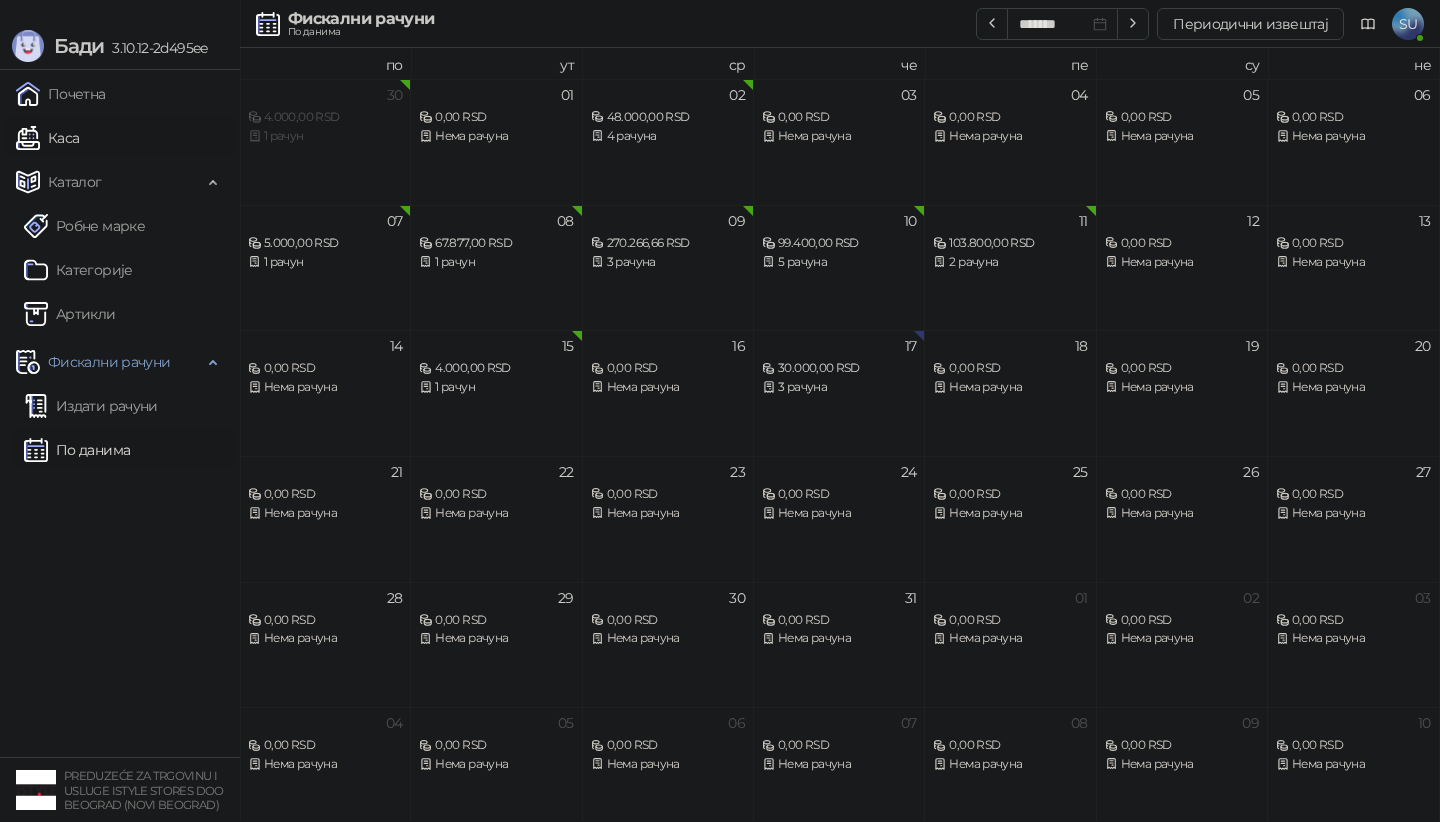 scroll, scrollTop: 0, scrollLeft: 0, axis: both 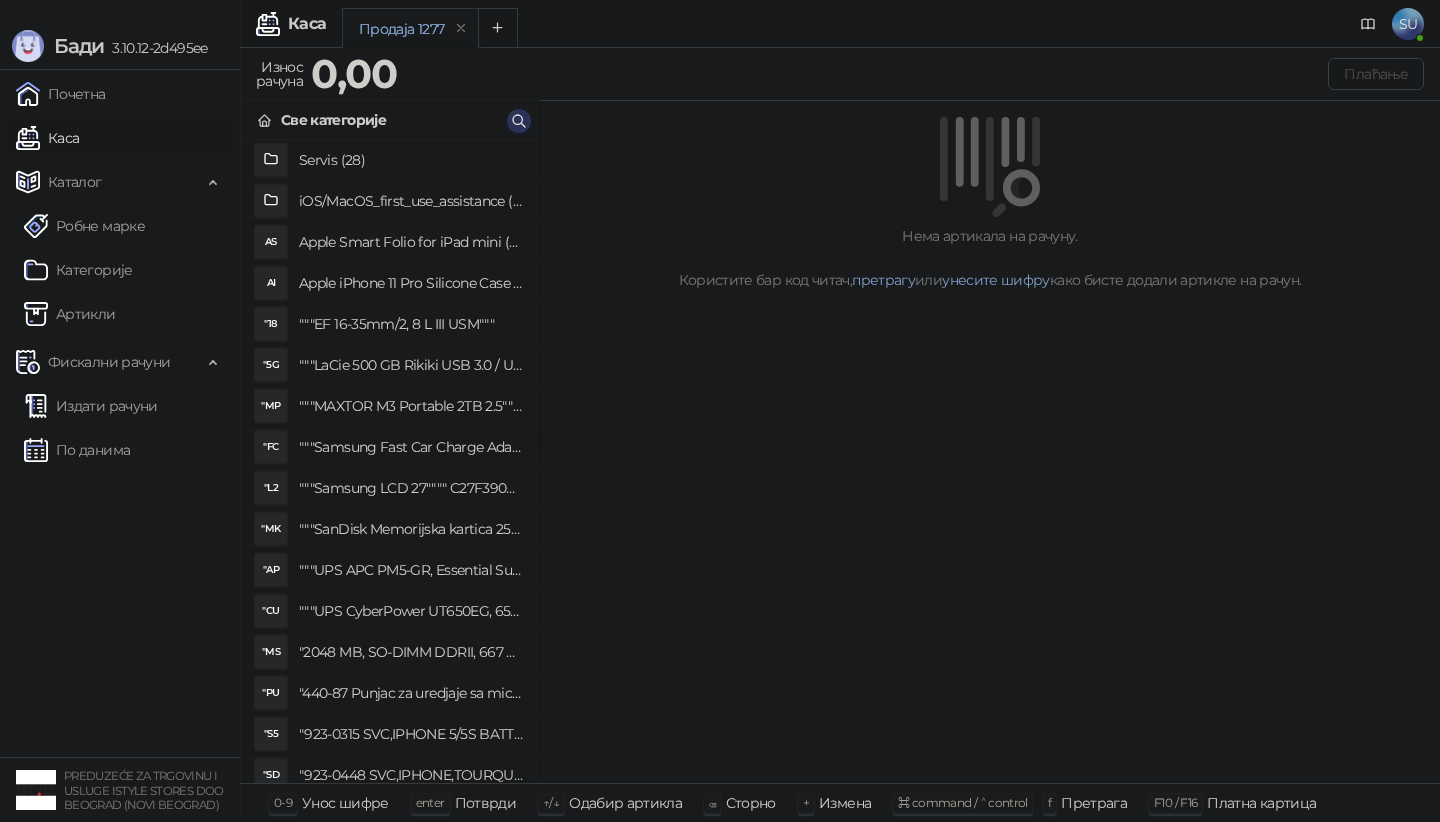 click 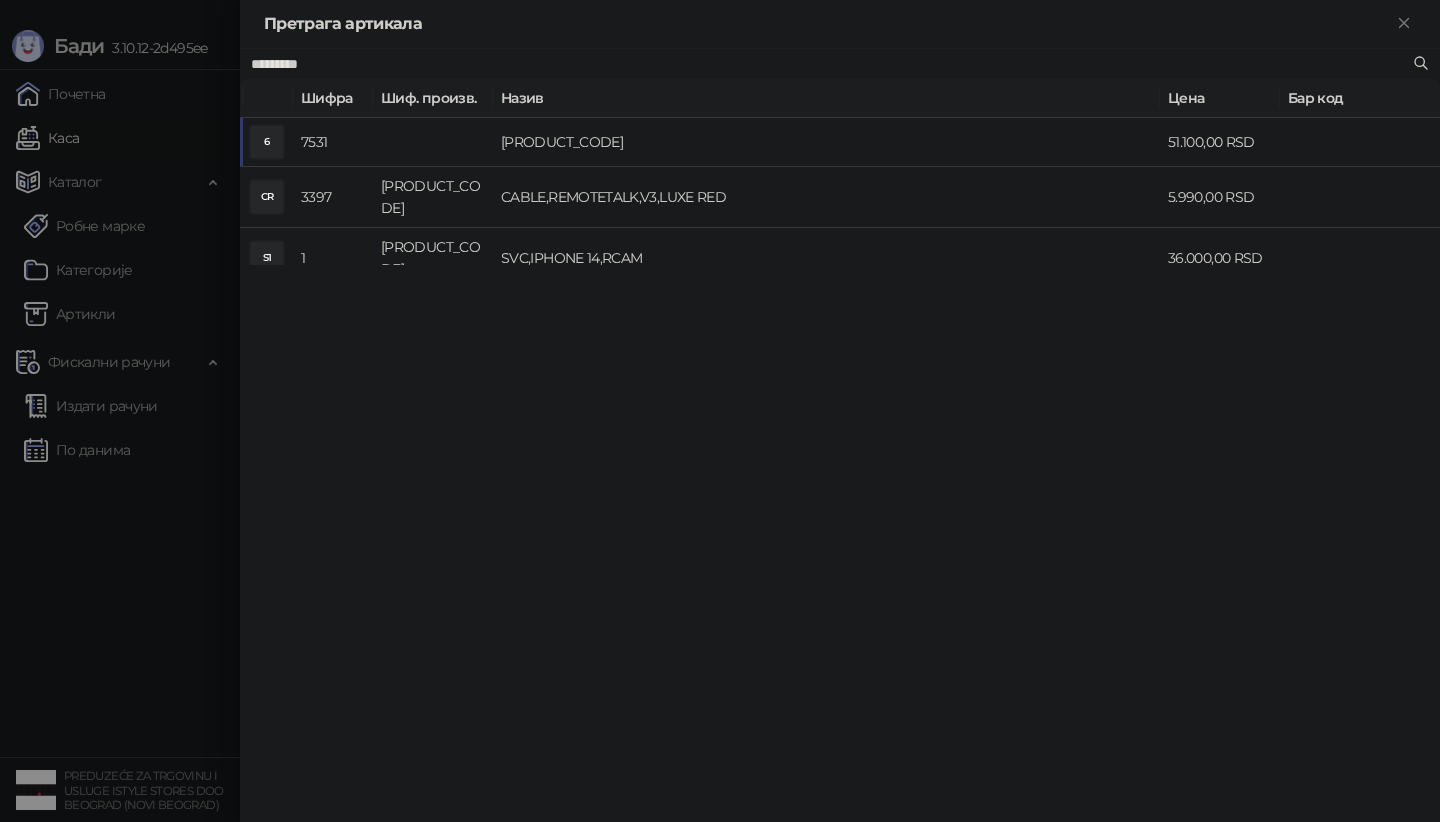 type on "*********" 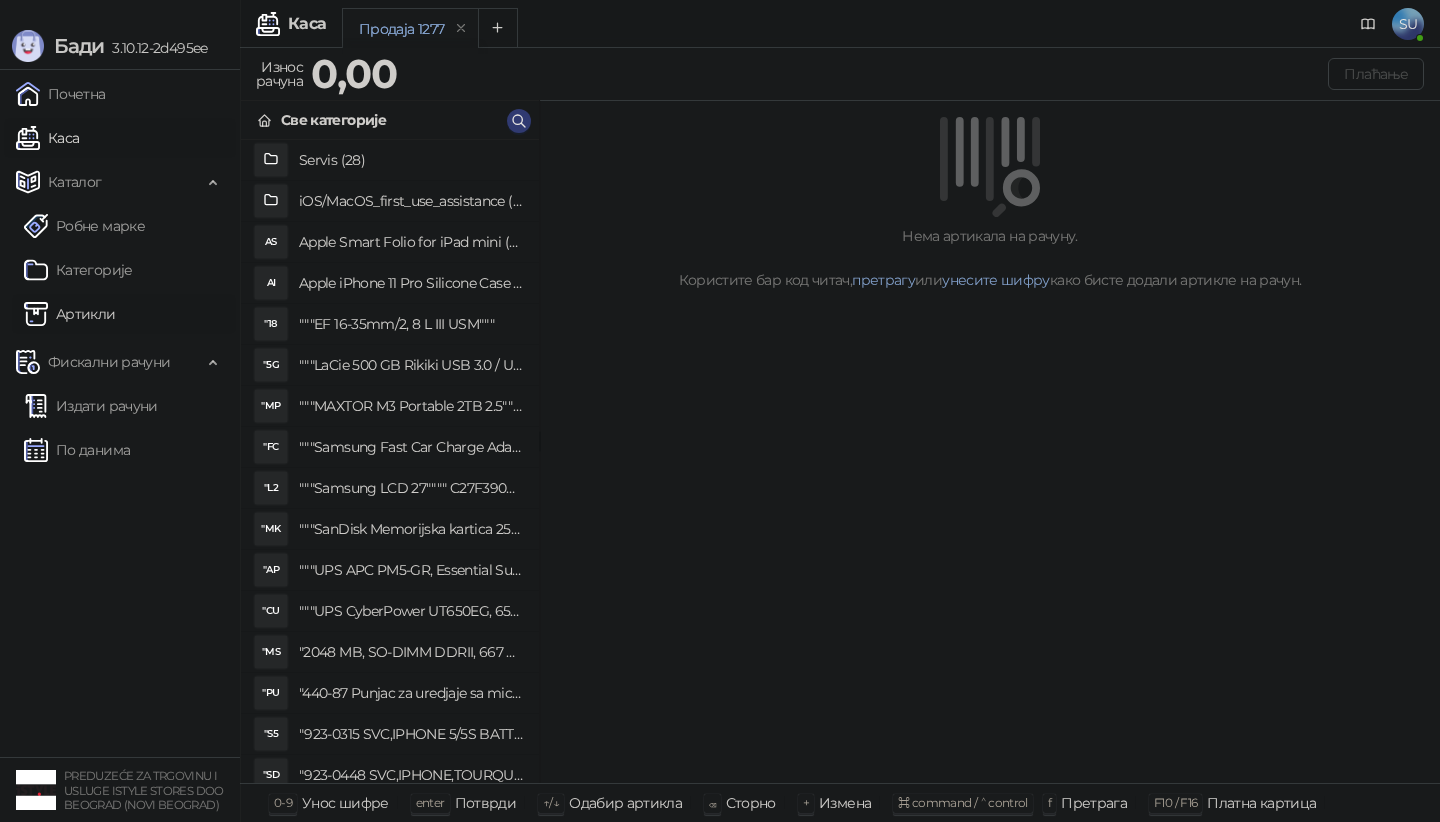 click on "Артикли" at bounding box center (70, 314) 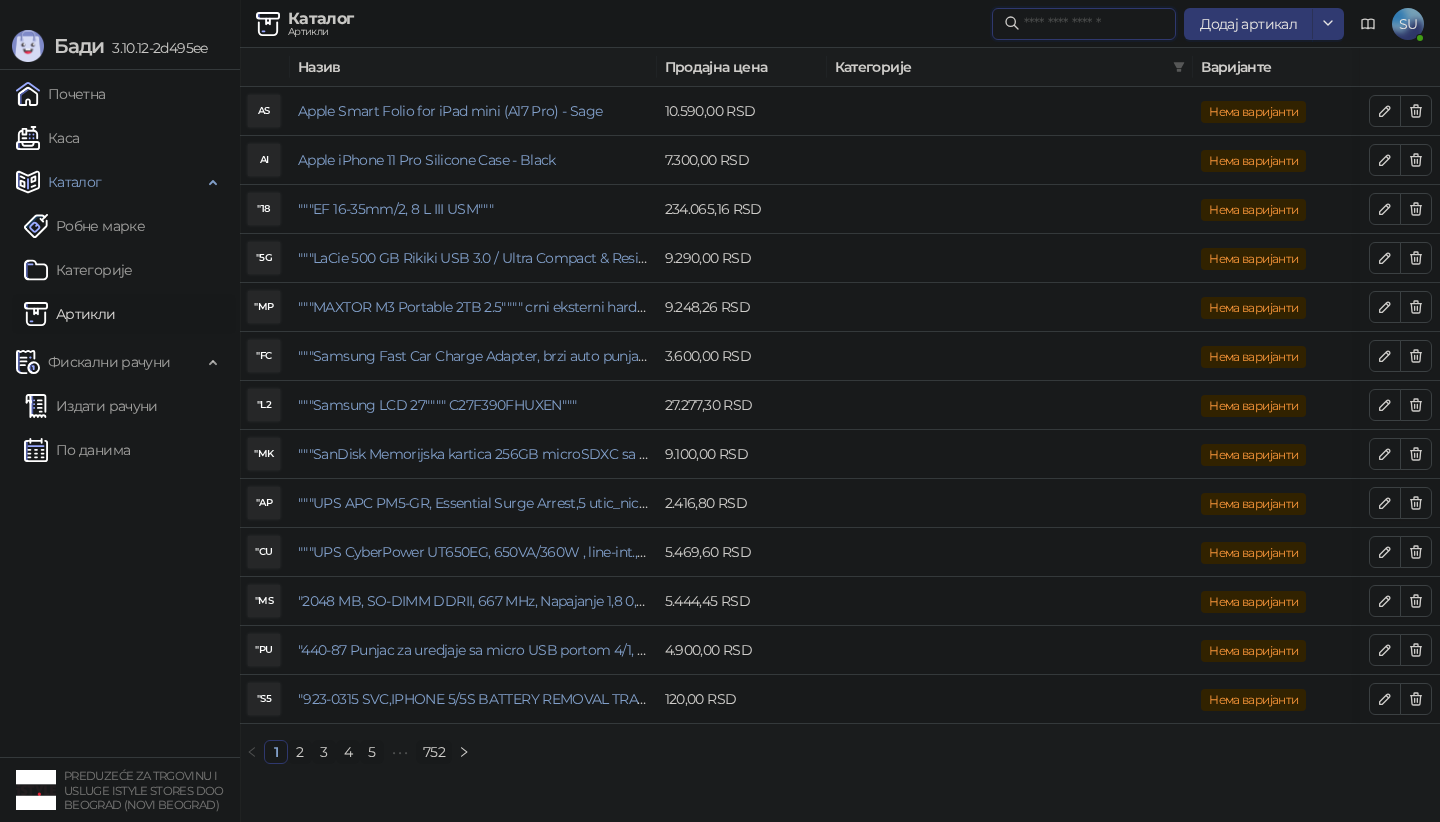 click at bounding box center [1094, 24] 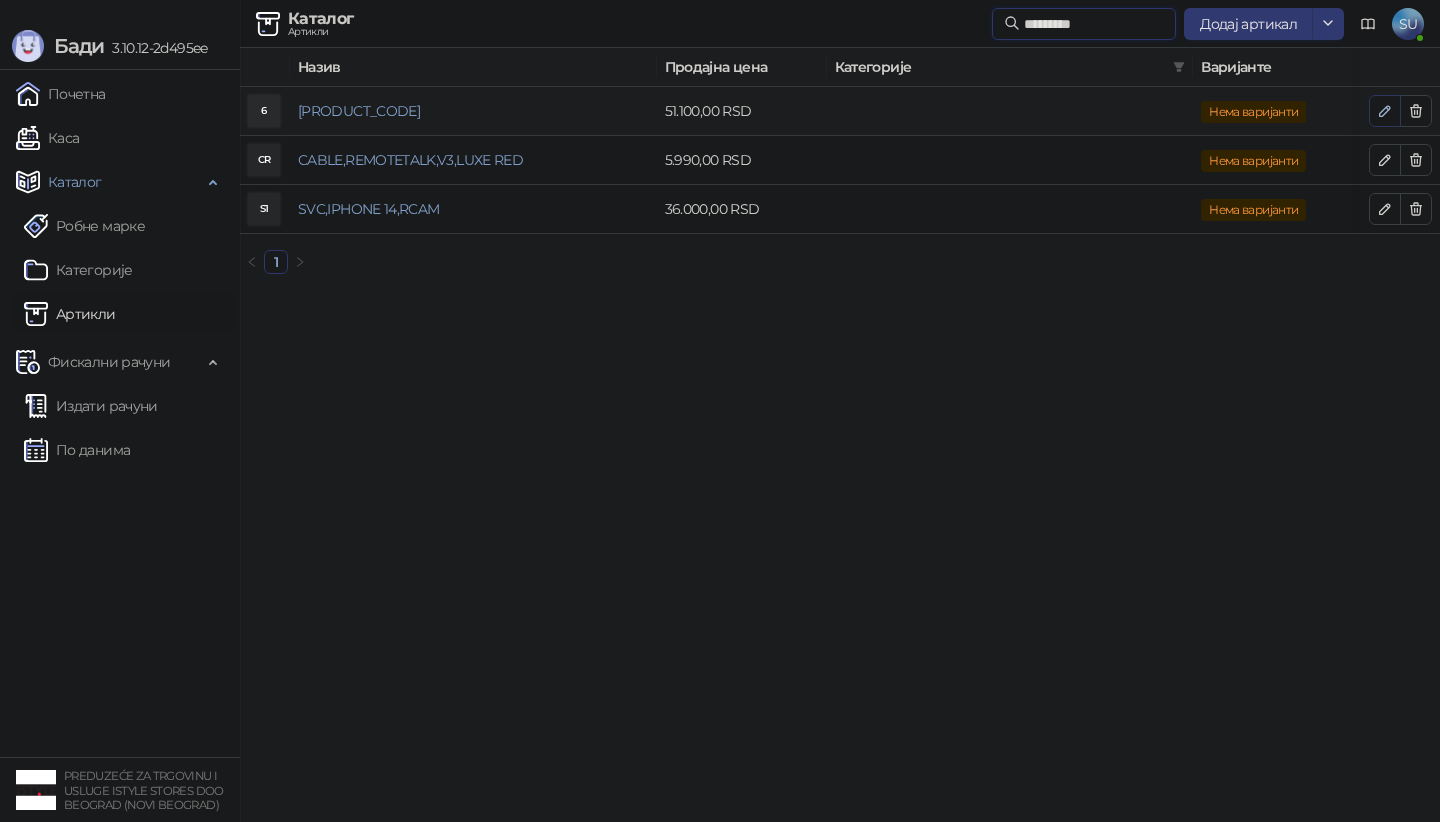 type on "*********" 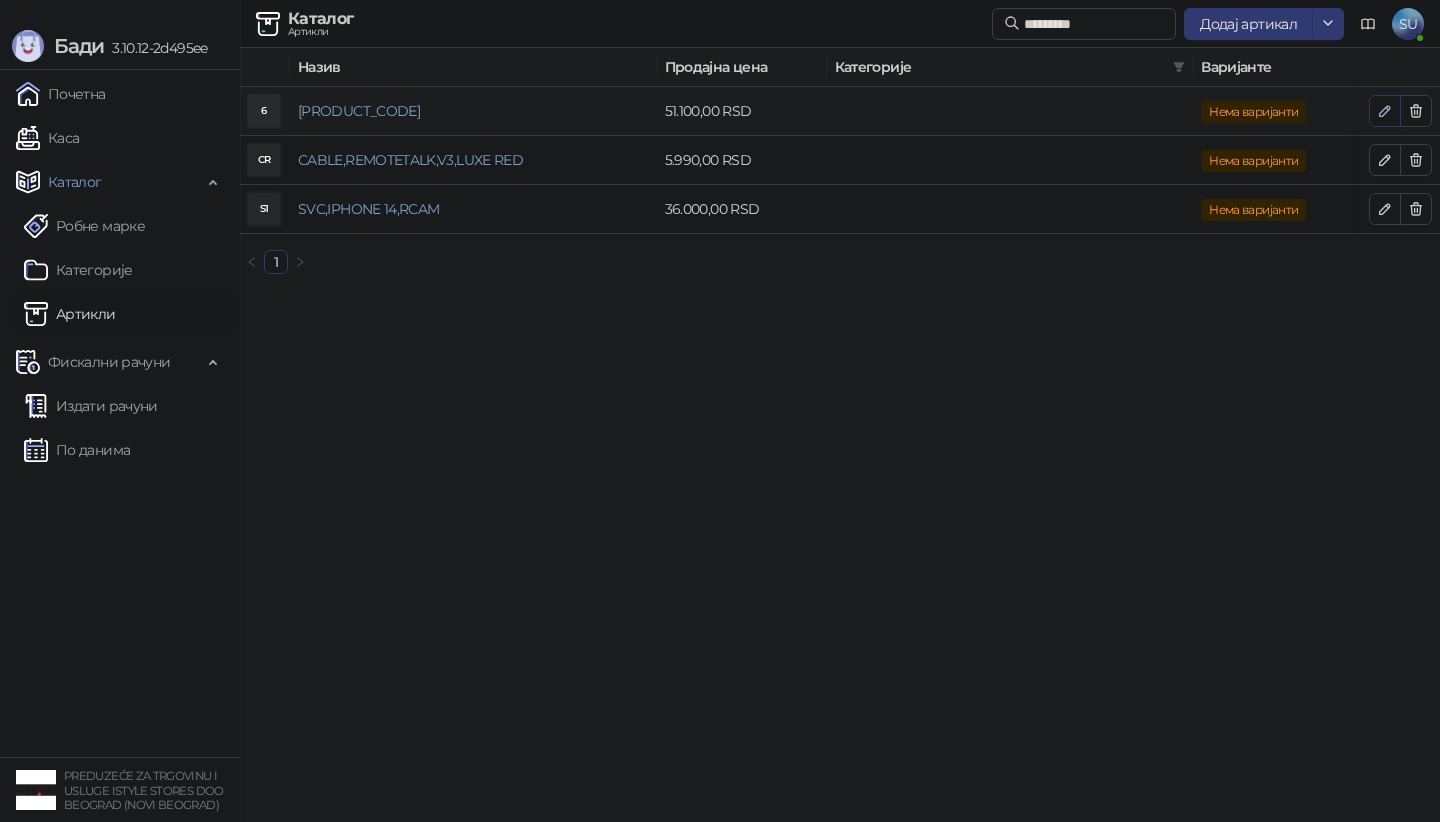 click 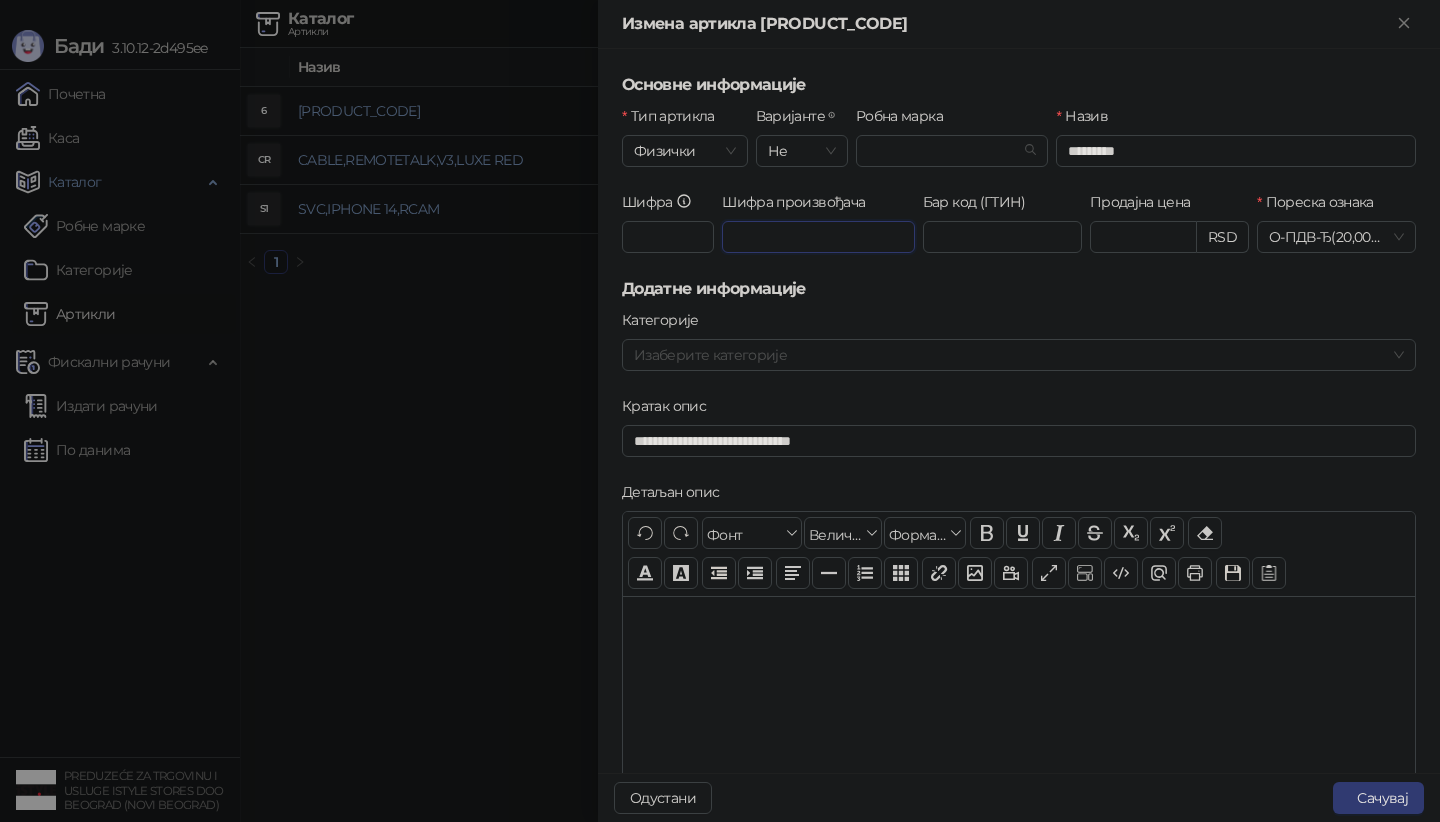 click on "Шифра произвођача" at bounding box center (818, 237) 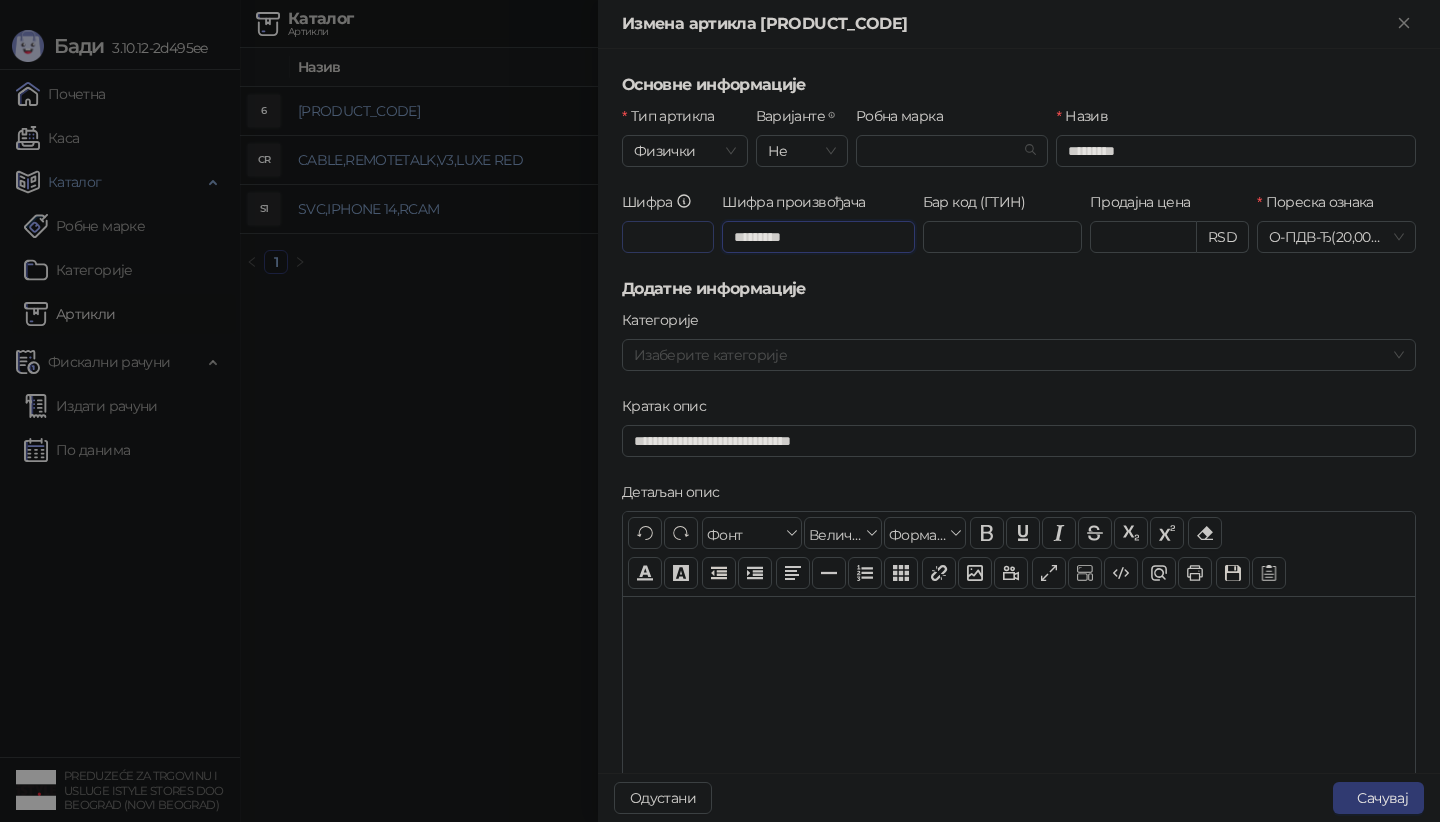 type on "*********" 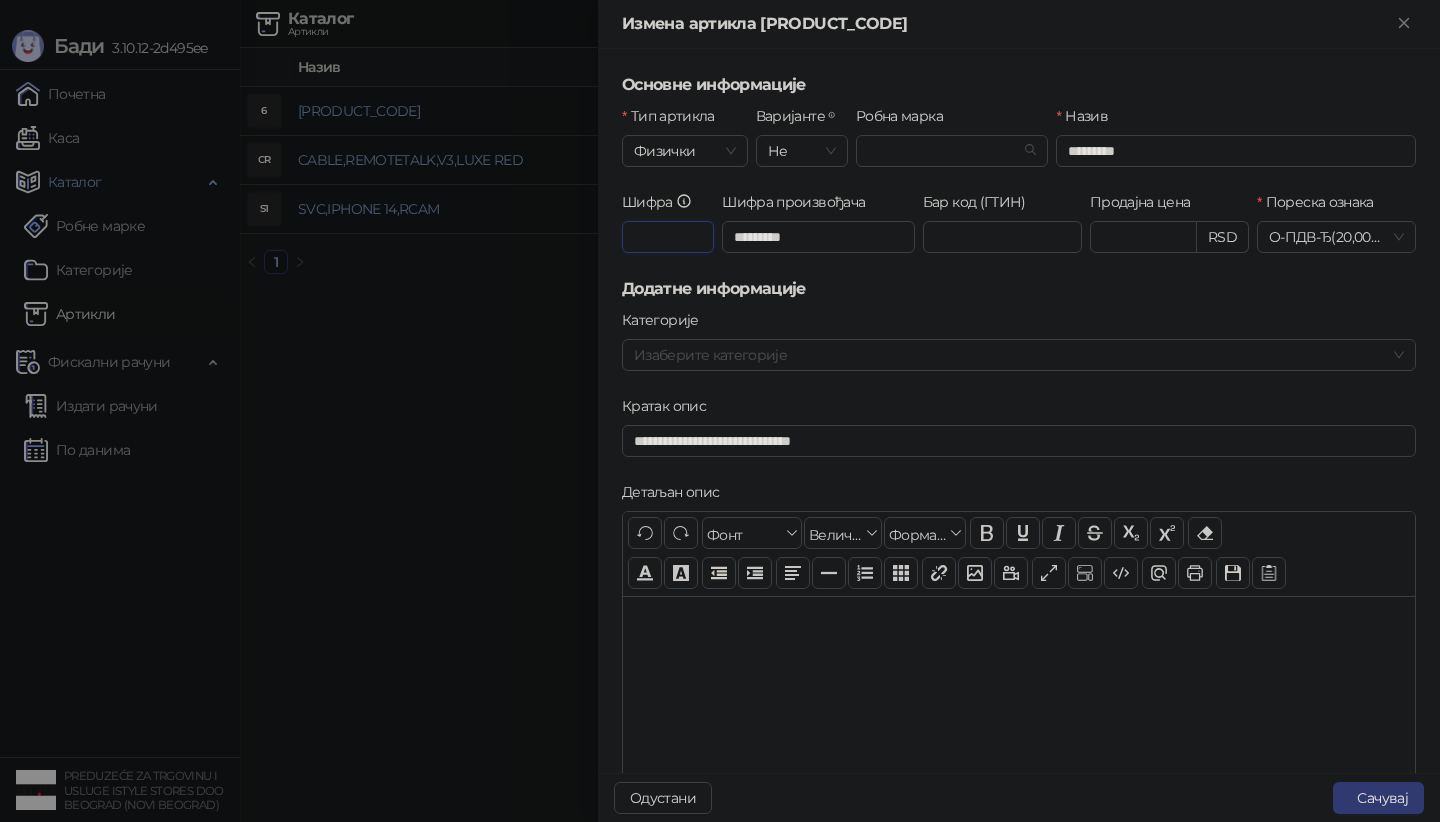 click on "****" at bounding box center [668, 237] 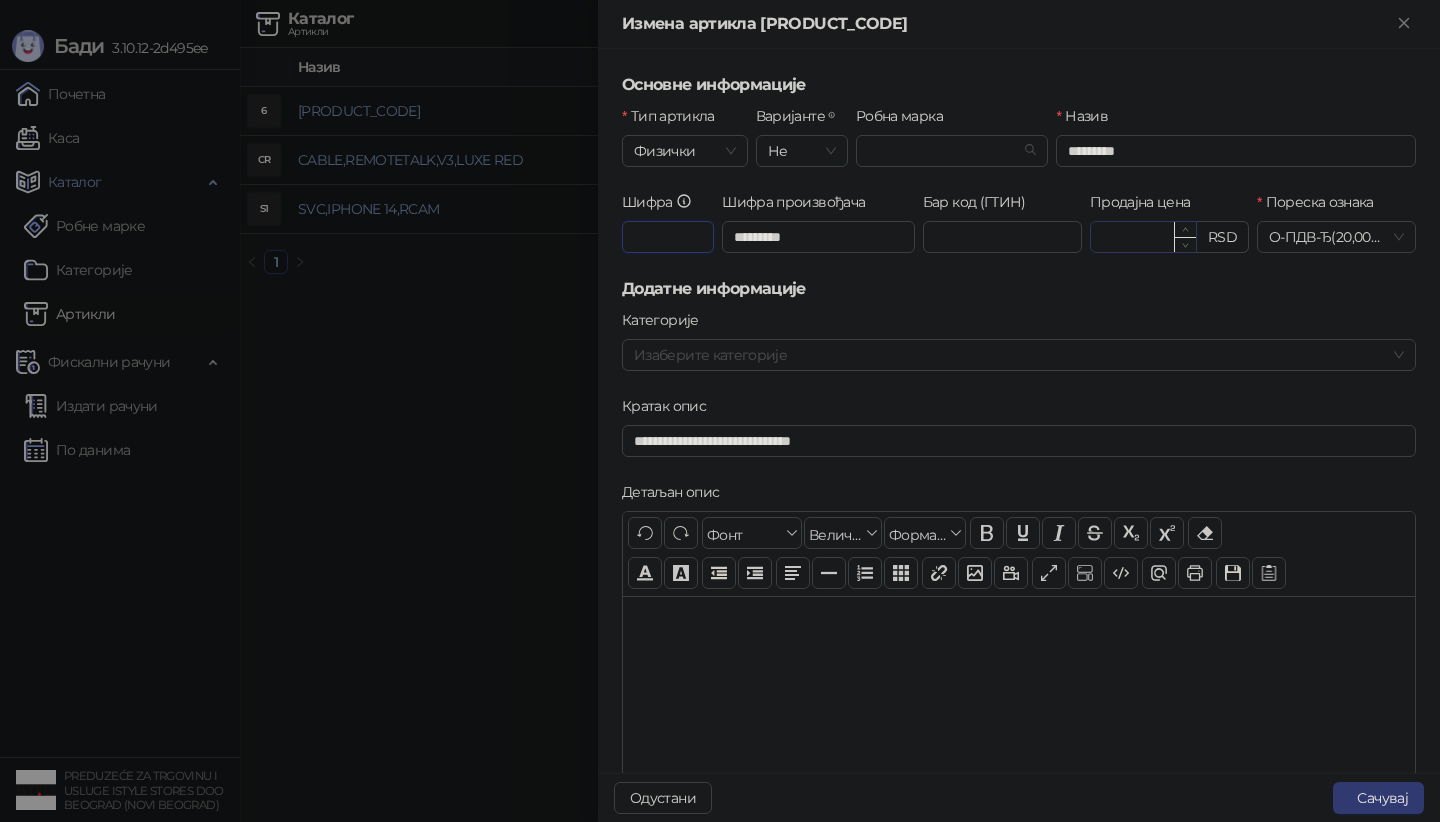 type 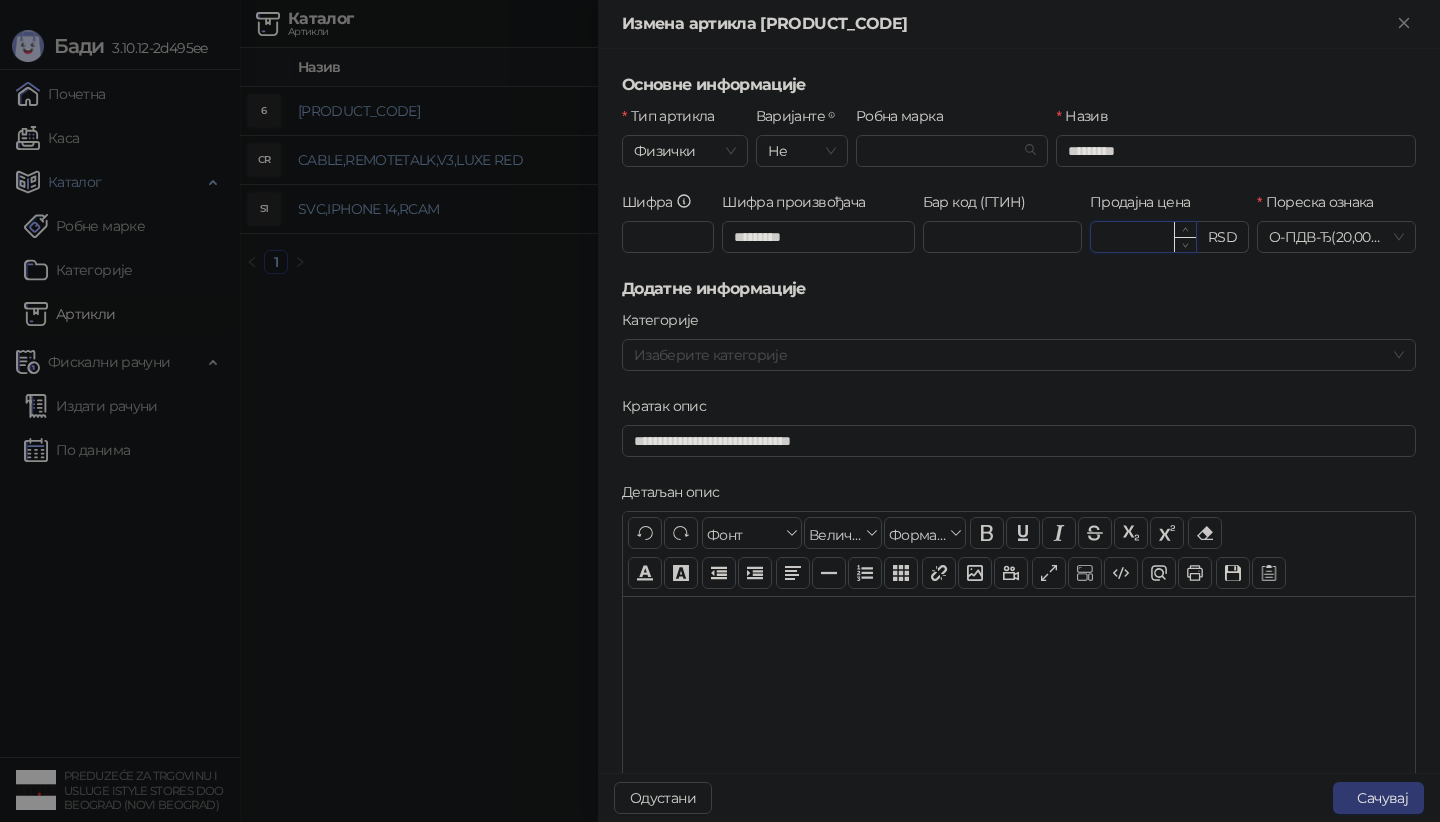 click on "********" at bounding box center [1143, 237] 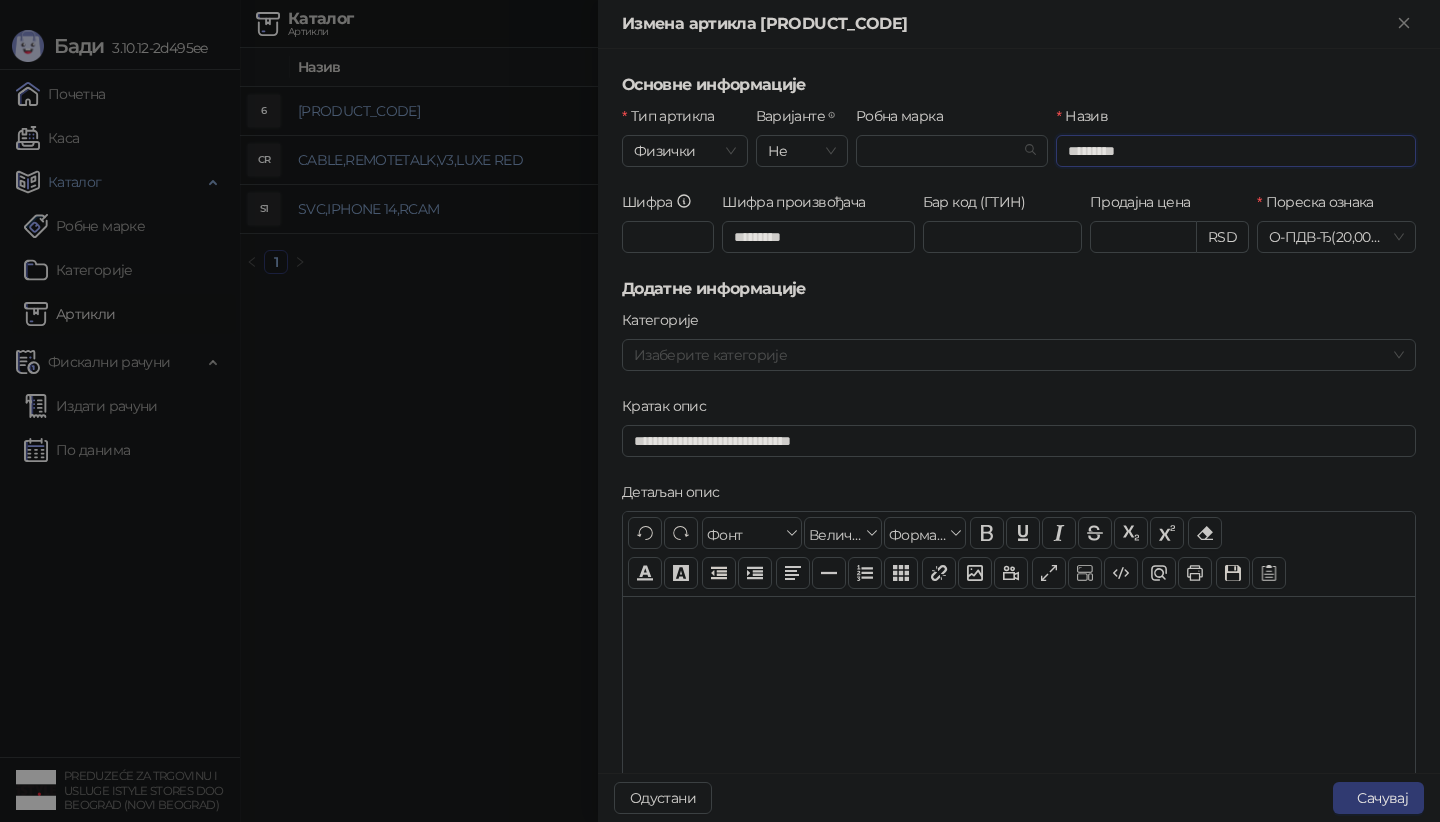 type on "********" 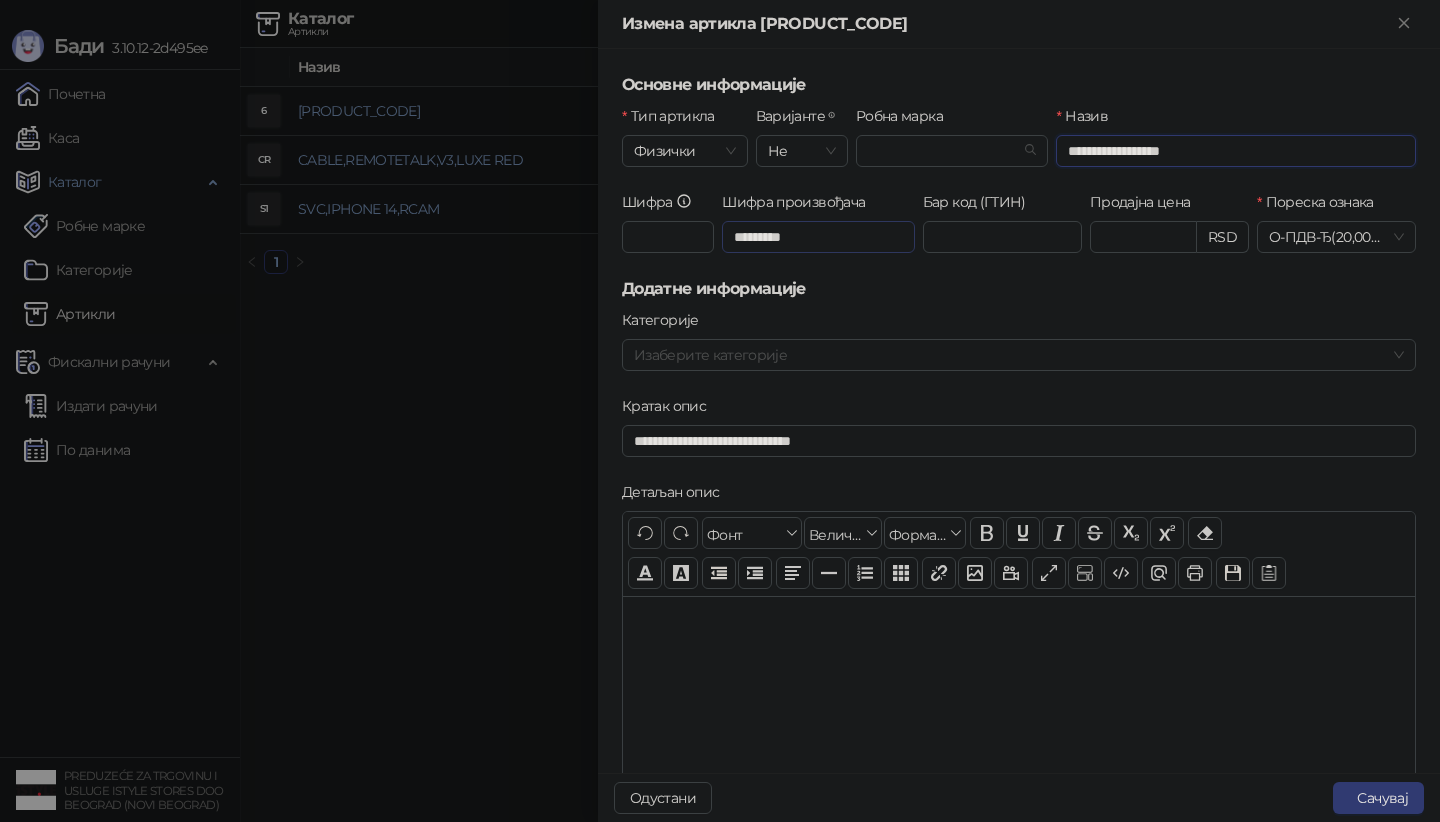 type on "**********" 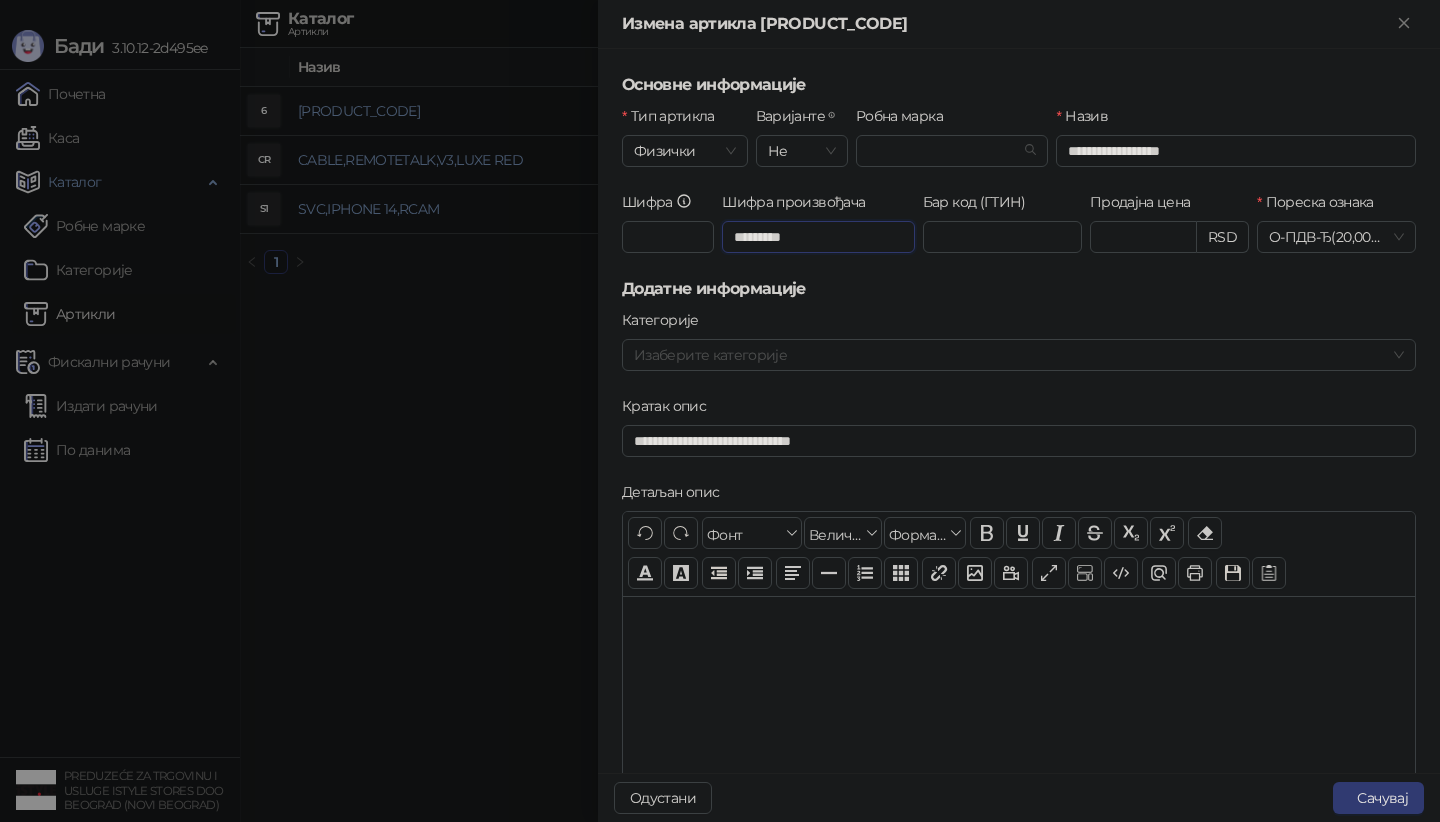 click on "*********" at bounding box center (818, 237) 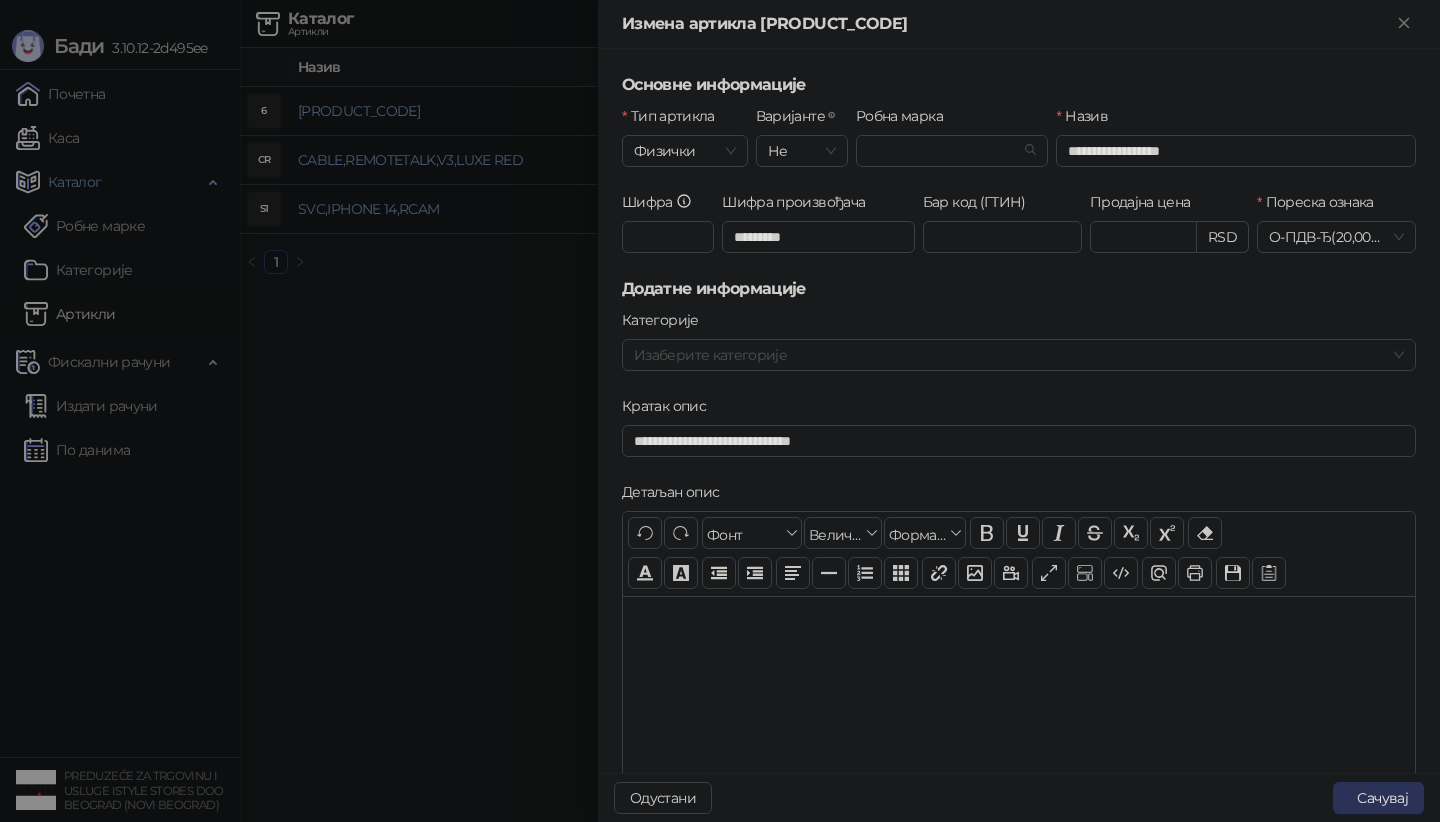 click on "Сачувај" at bounding box center (1378, 798) 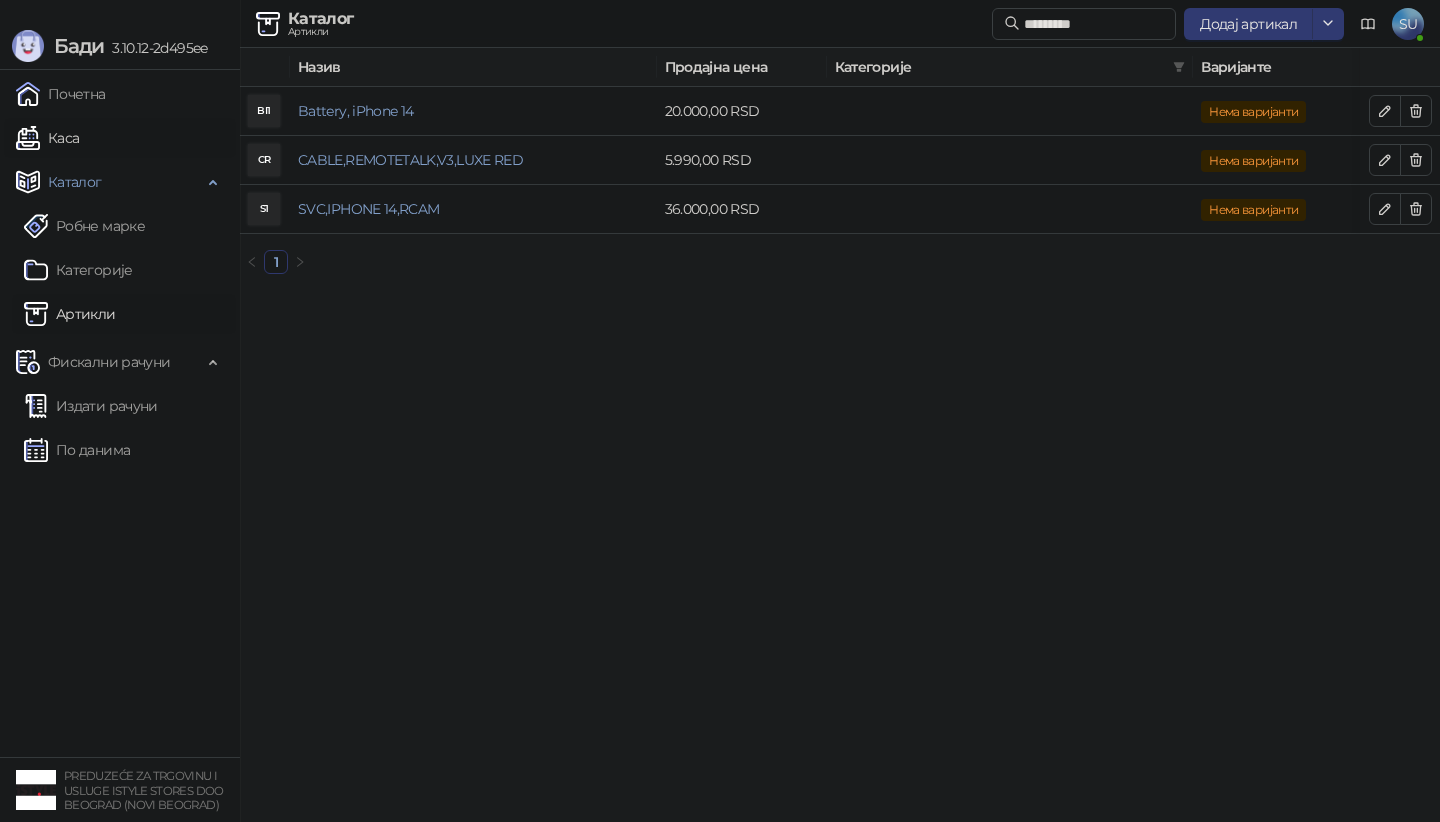 click on "Каса" at bounding box center [47, 138] 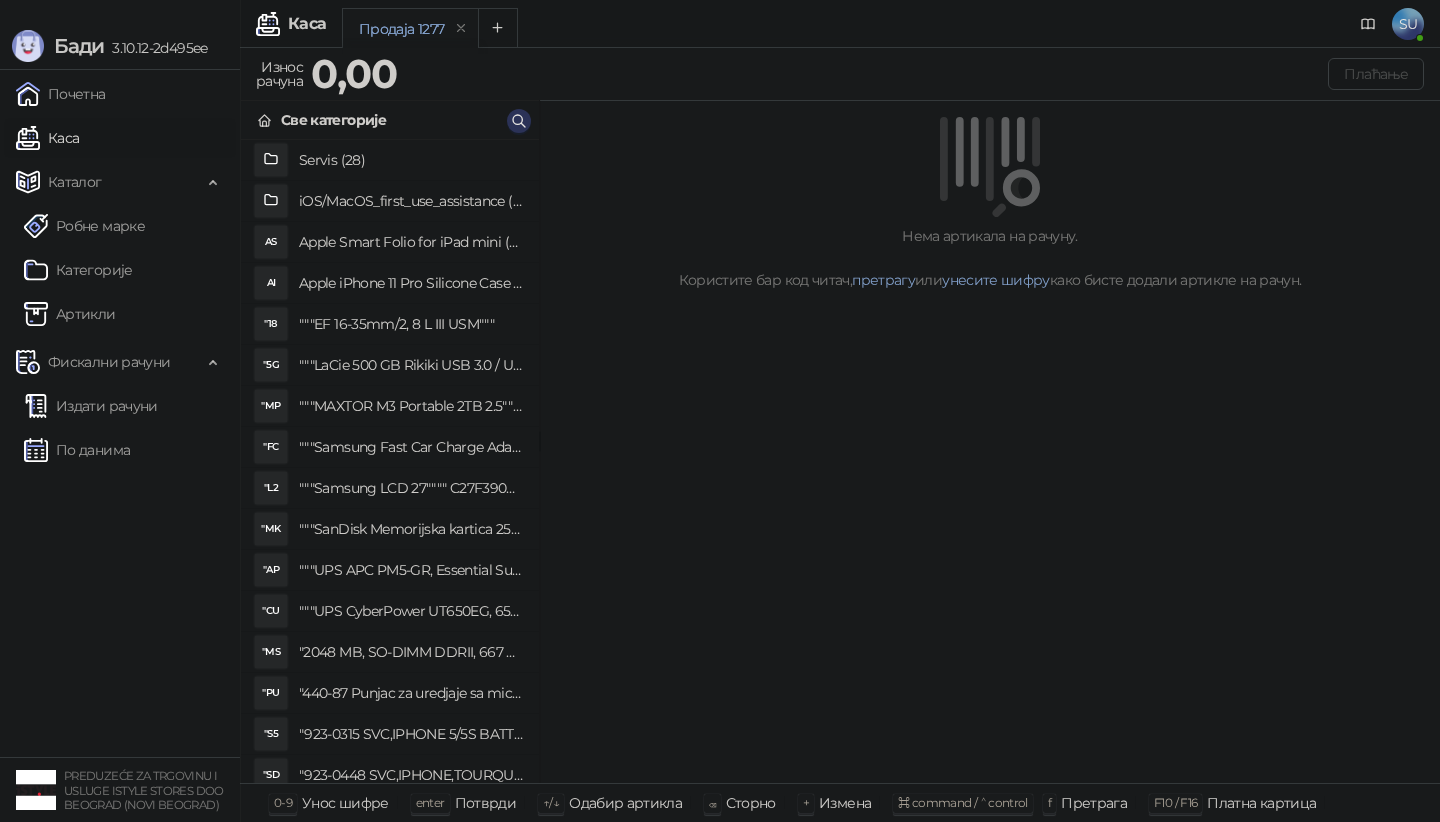 click 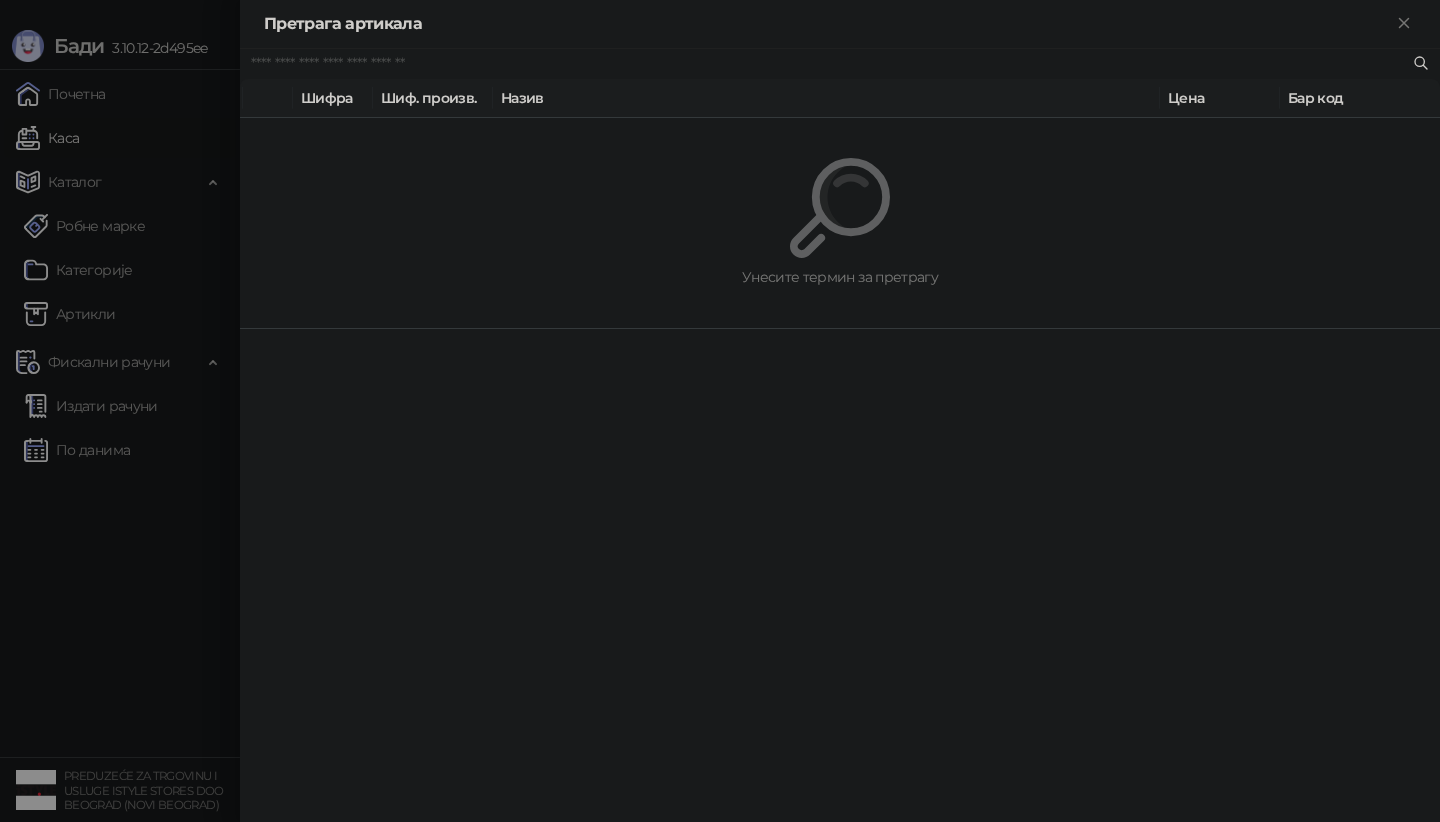 paste on "*********" 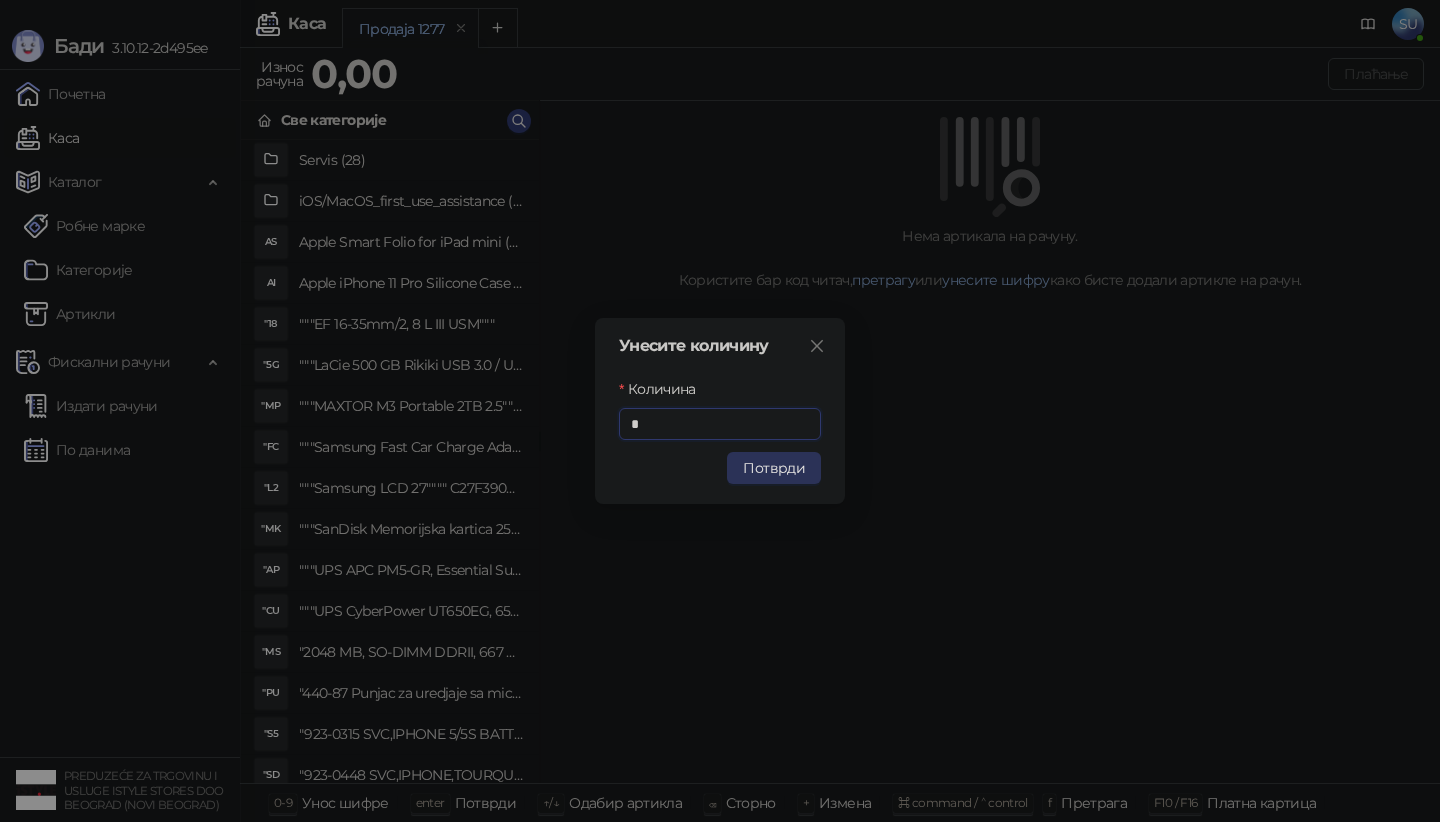 click on "Потврди" at bounding box center (774, 468) 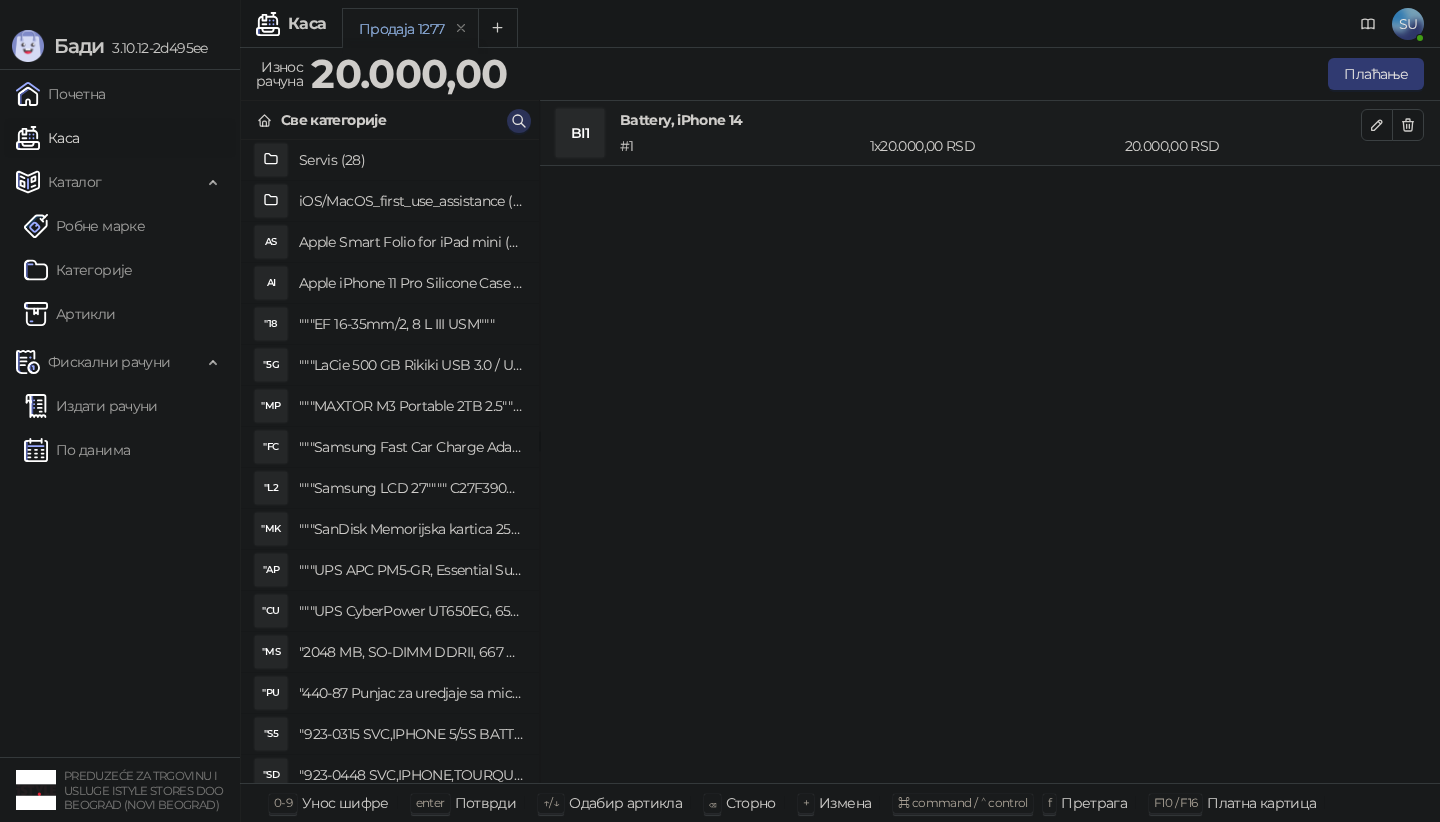 click 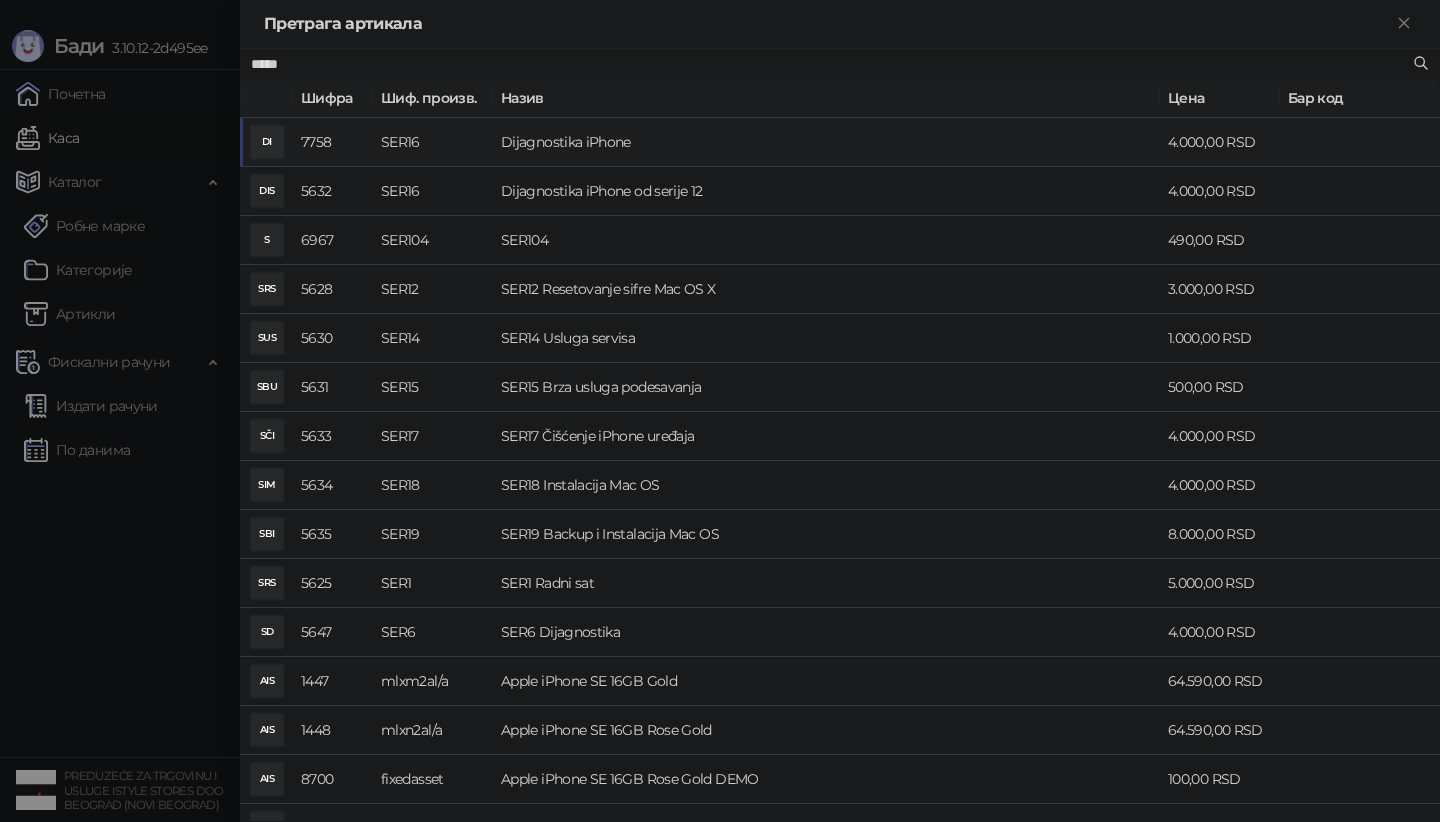 type on "*****" 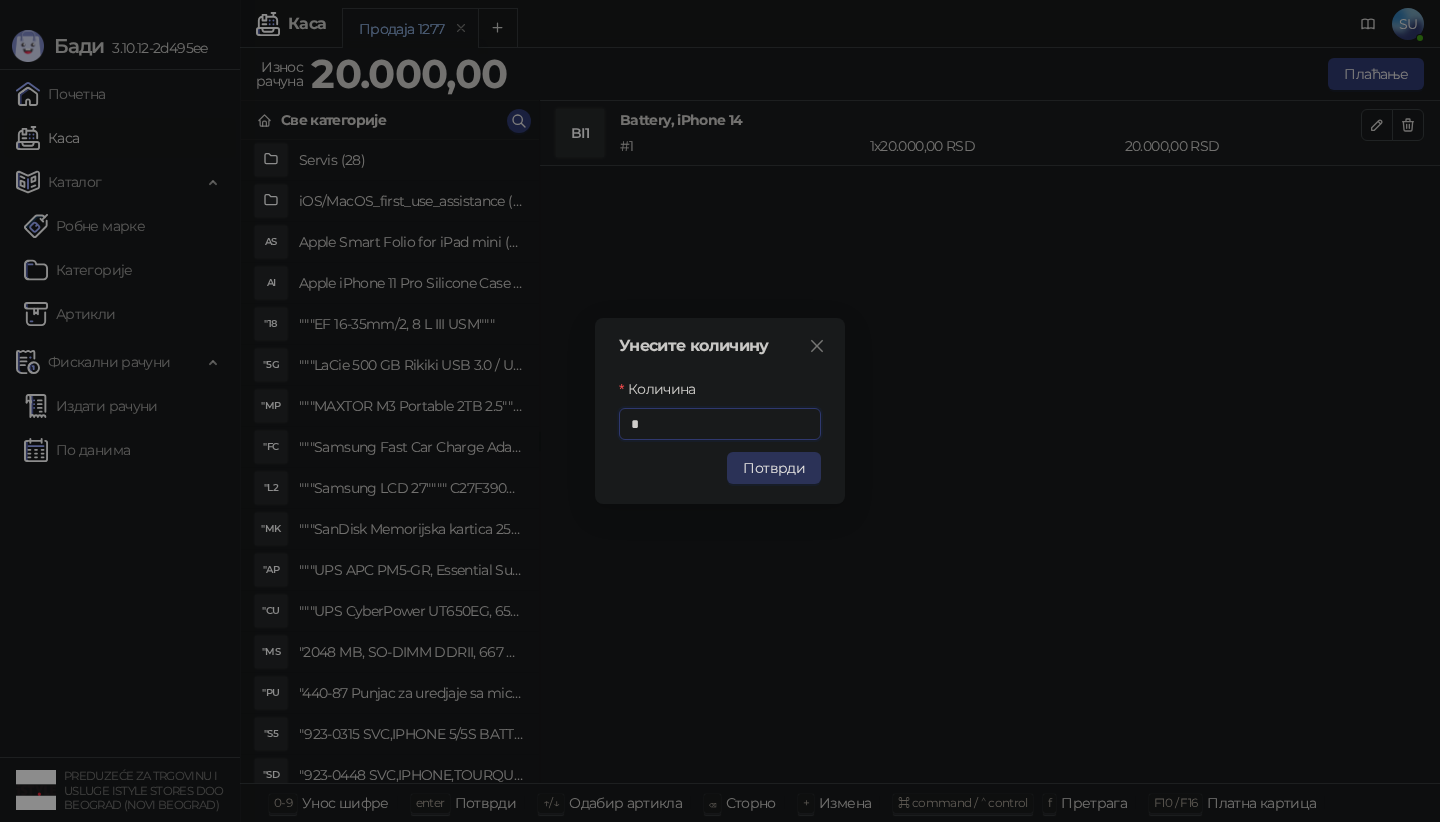 click on "Потврди" at bounding box center [774, 468] 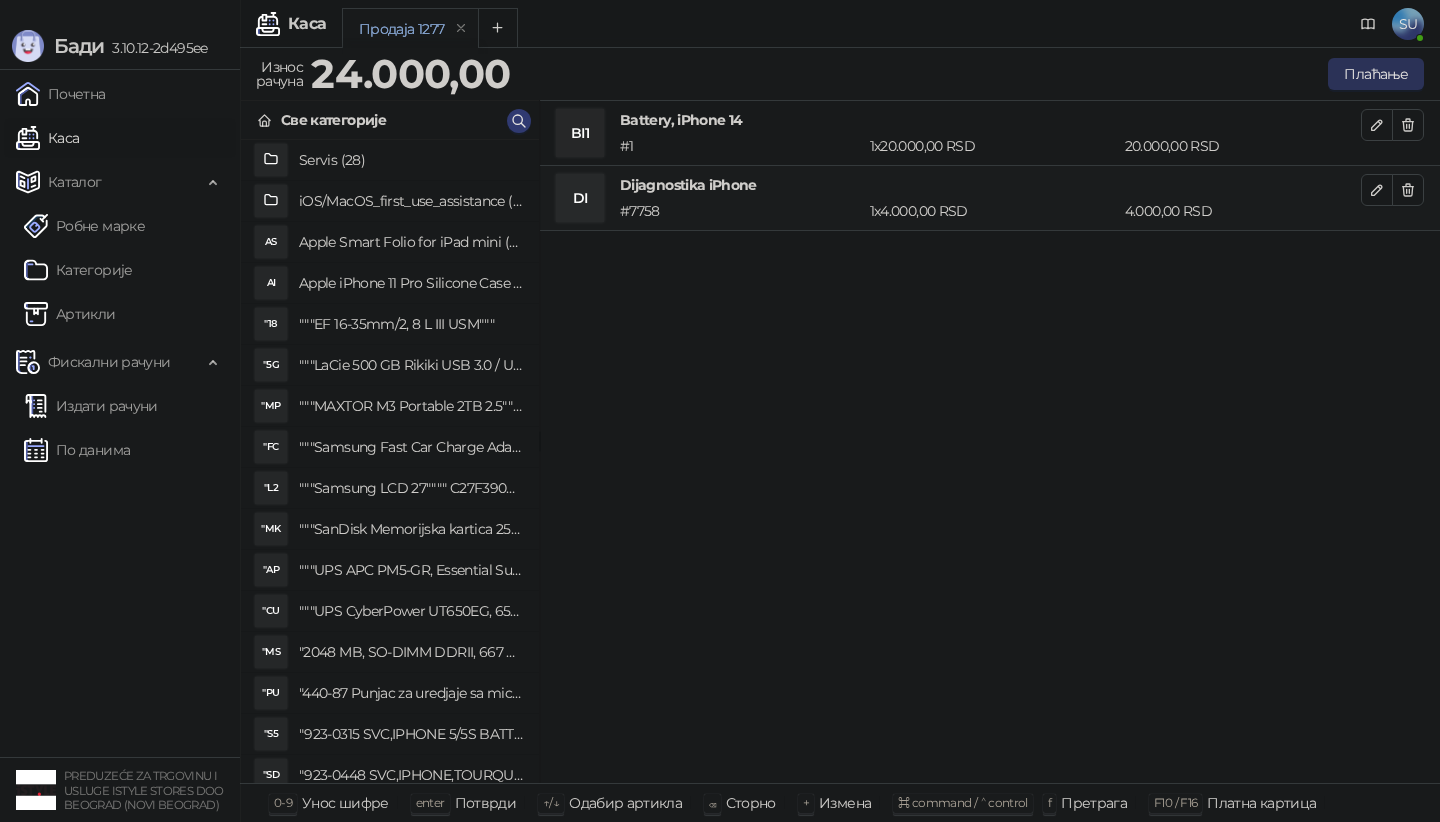 click on "Плаћање" at bounding box center [1376, 74] 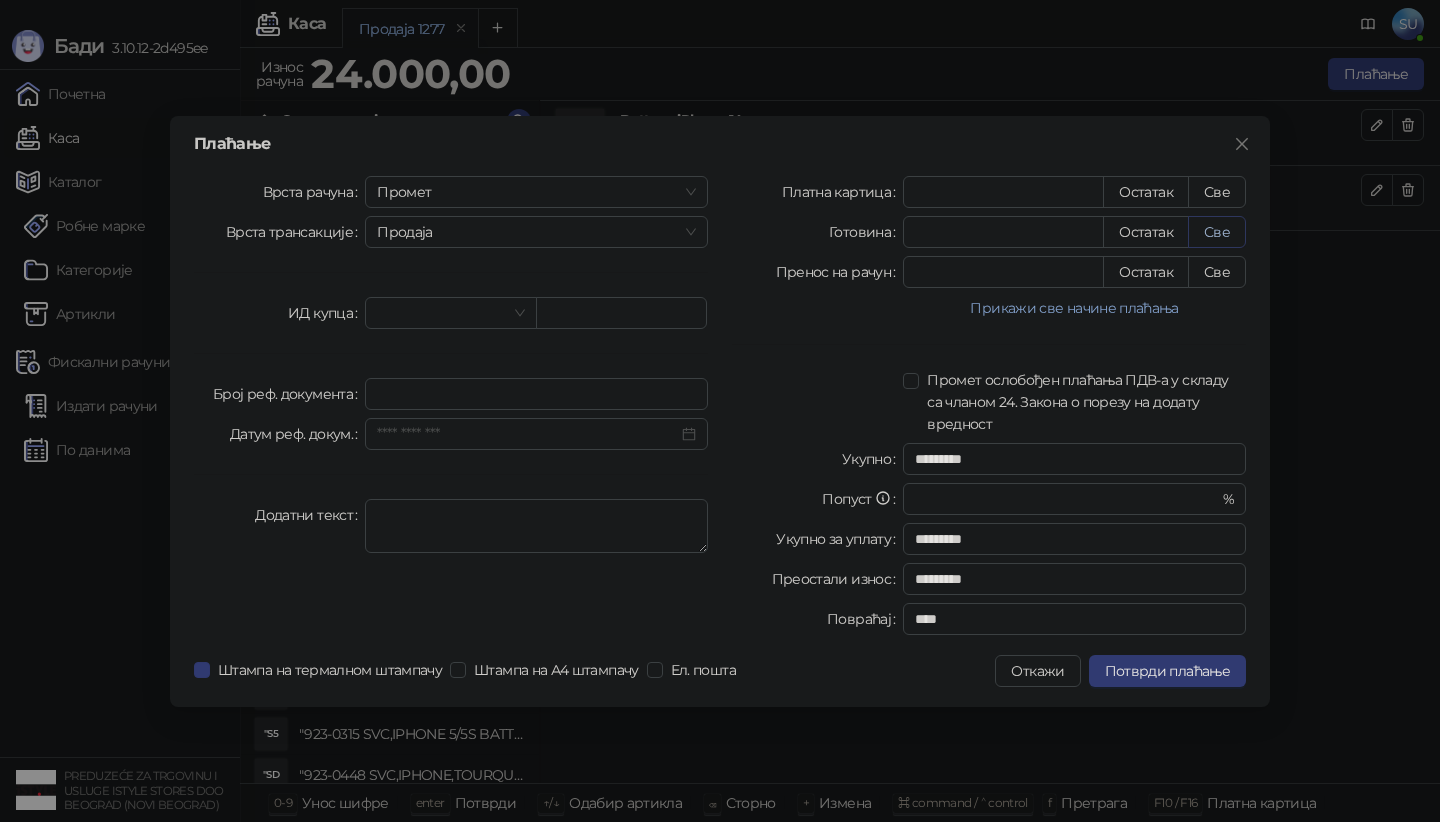 click on "Све" at bounding box center [1217, 232] 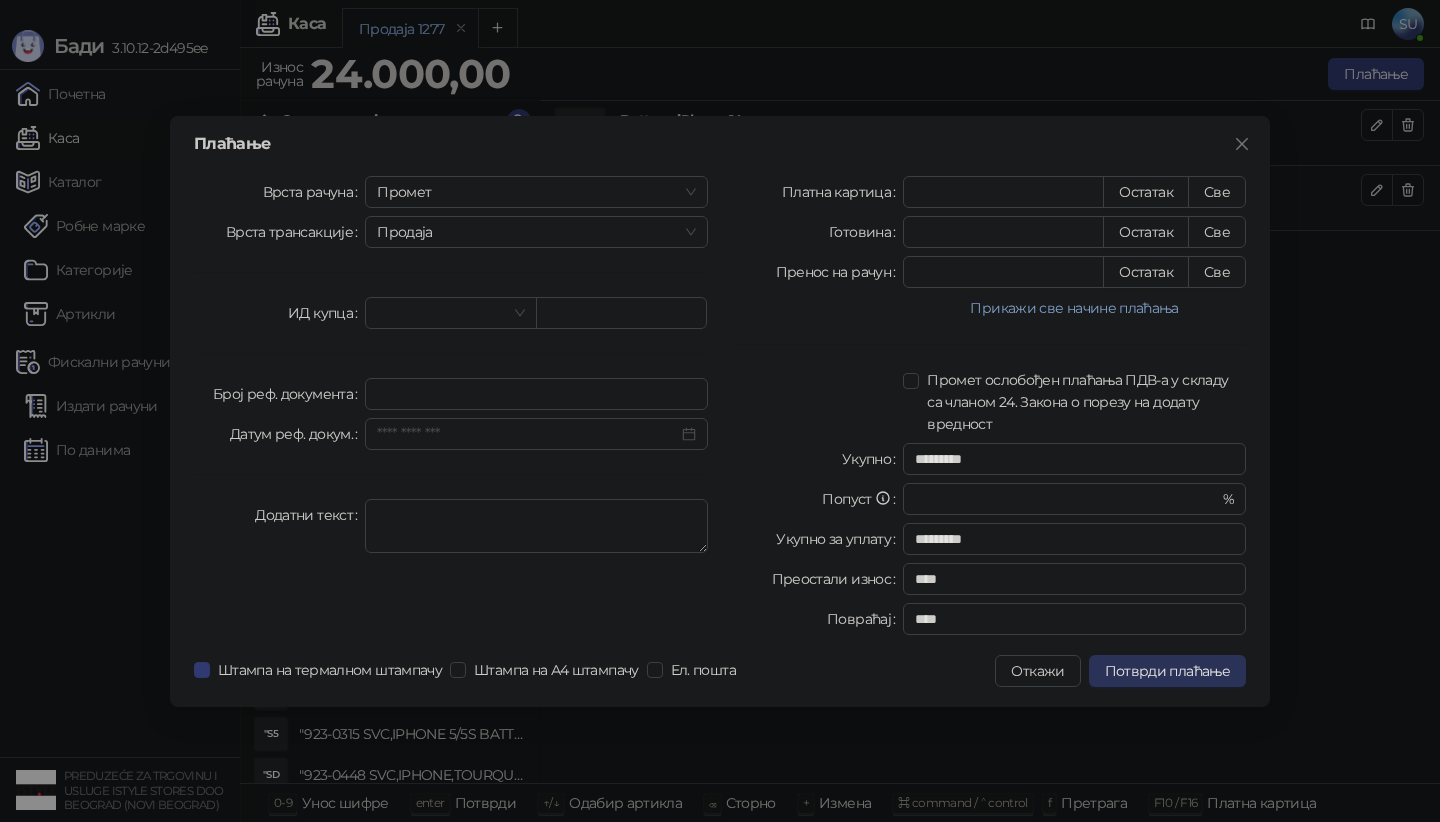 click on "Потврди плаћање" at bounding box center [1167, 671] 